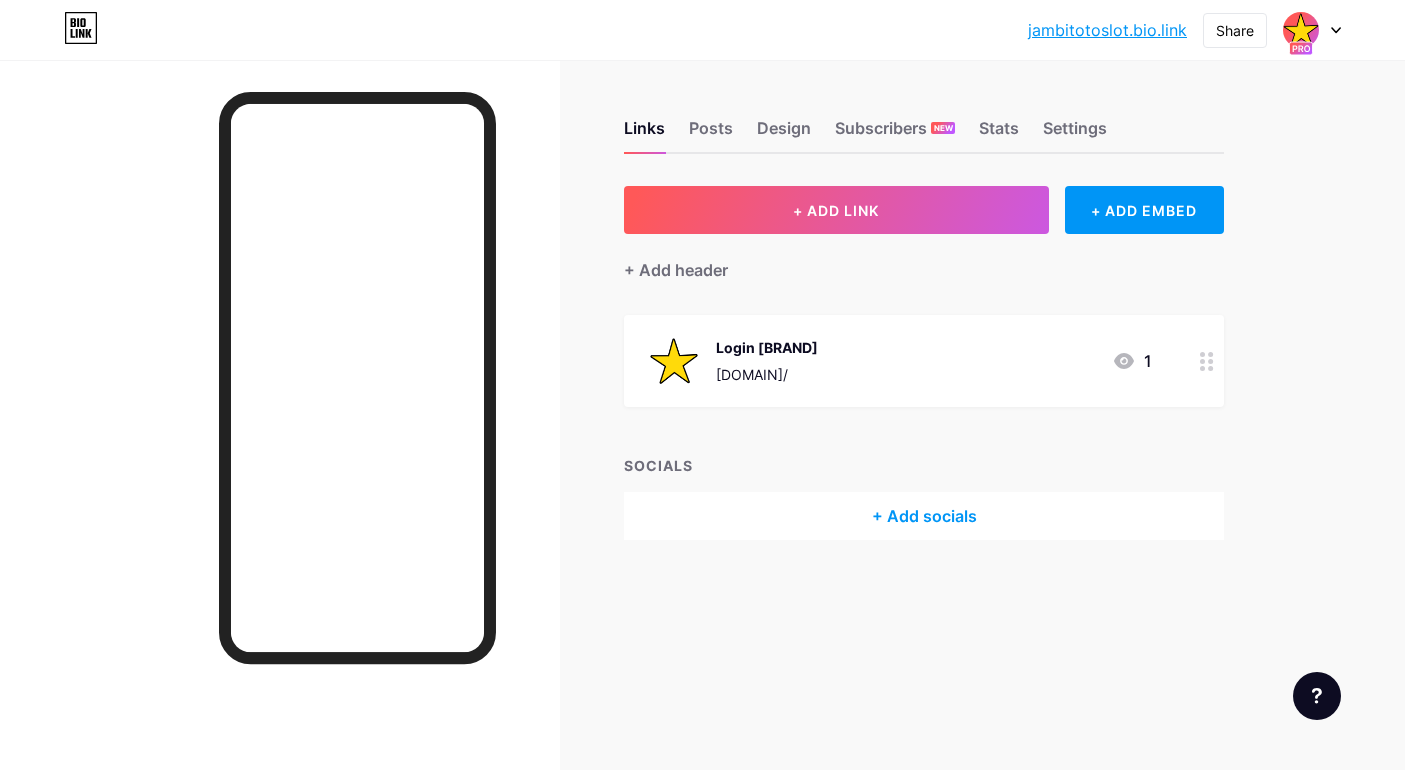scroll, scrollTop: 0, scrollLeft: 0, axis: both 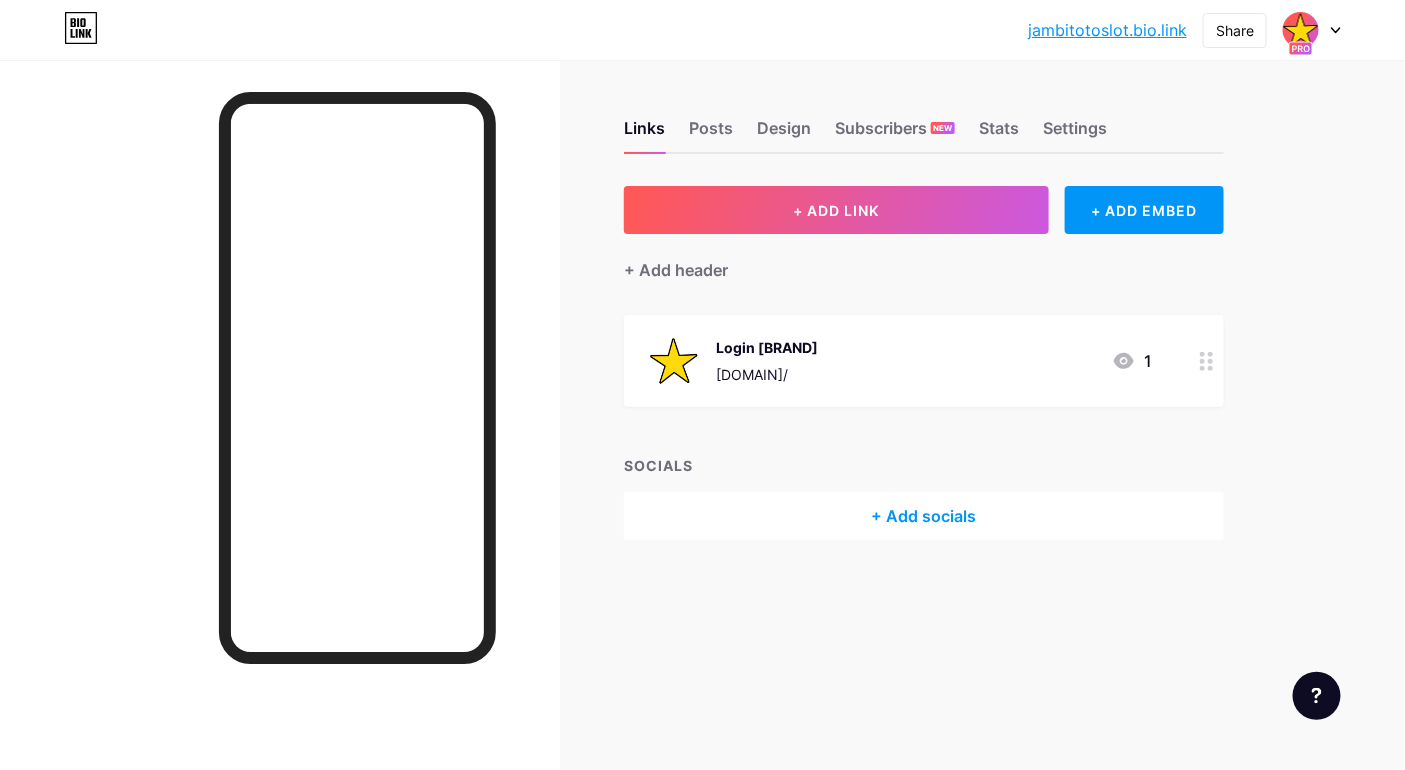click on "Links
Posts
Design
Subscribers
NEW
Stats
Settings       + ADD LINK     + ADD EMBED
+ Add header
Login [BRAND]
[DOMAIN]/
1
SOCIALS     + Add socials                       Feature requests             Help center     Chat with us" at bounding box center (654, 385) 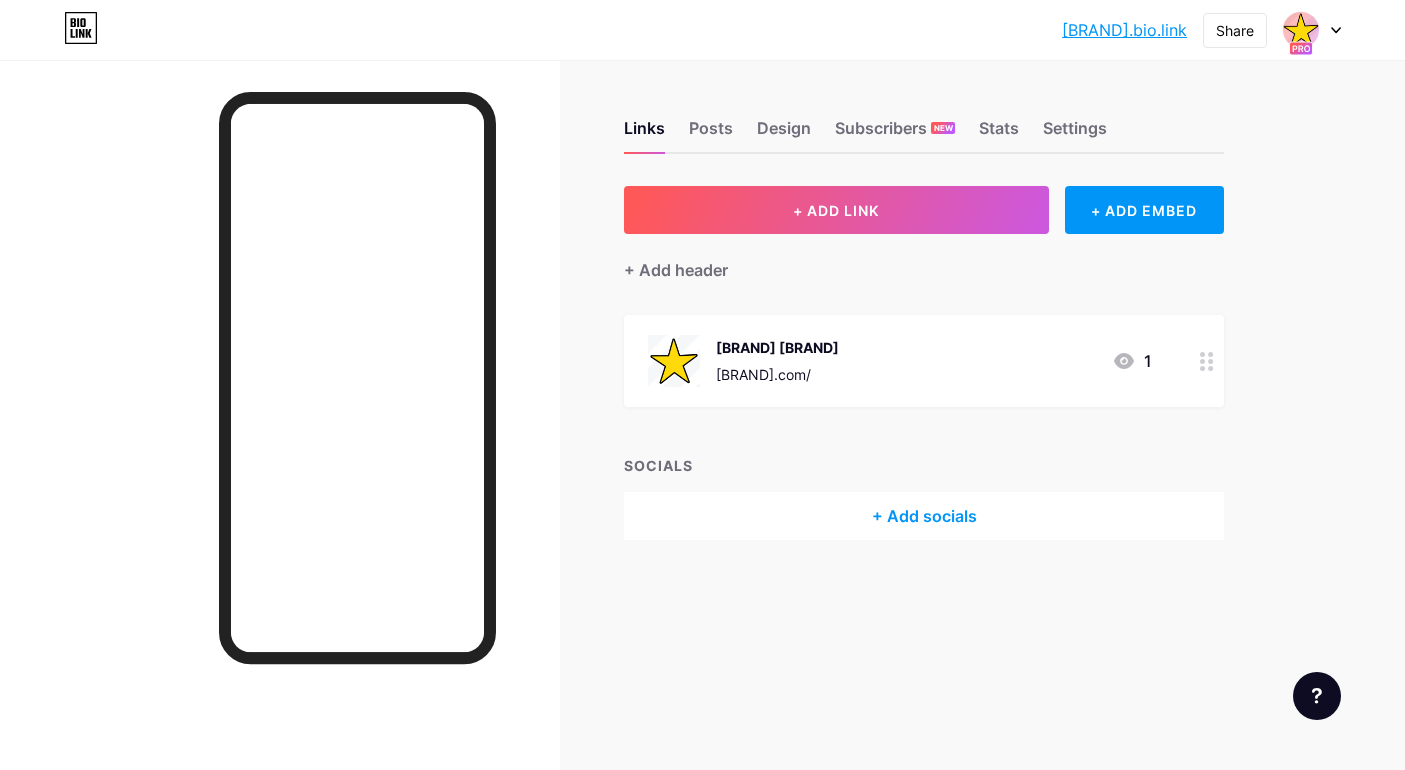 scroll, scrollTop: 0, scrollLeft: 0, axis: both 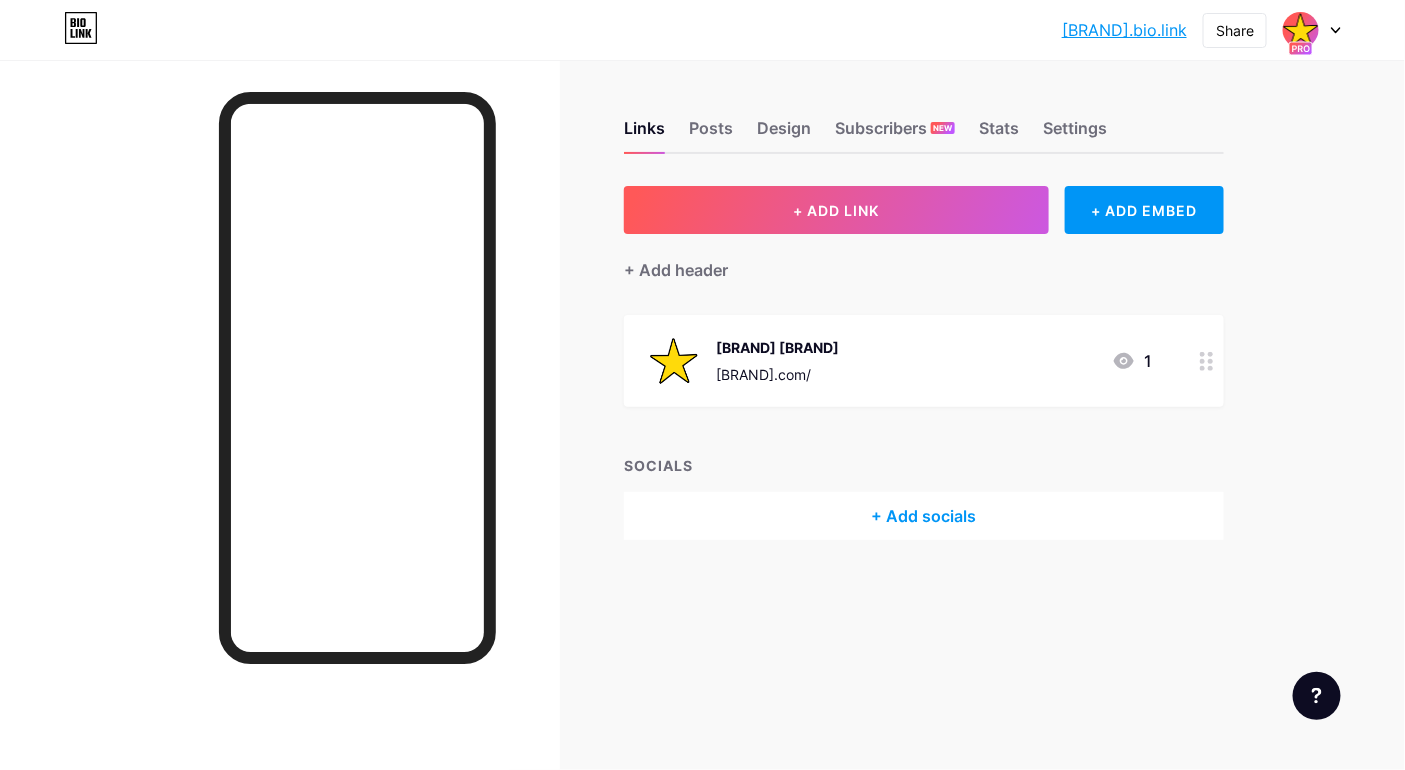 click on "1" at bounding box center (1132, 361) 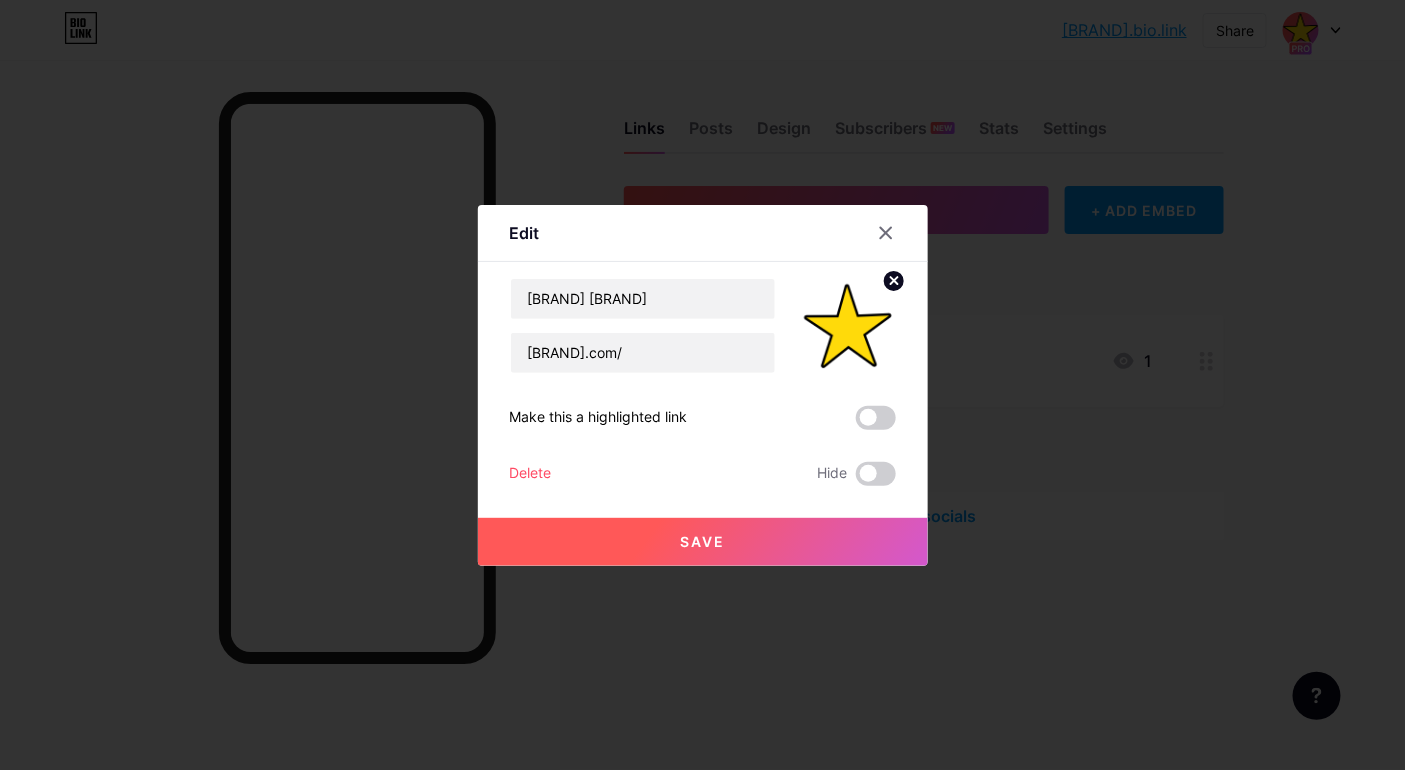 click on "Make this a highlighted link" at bounding box center (599, 418) 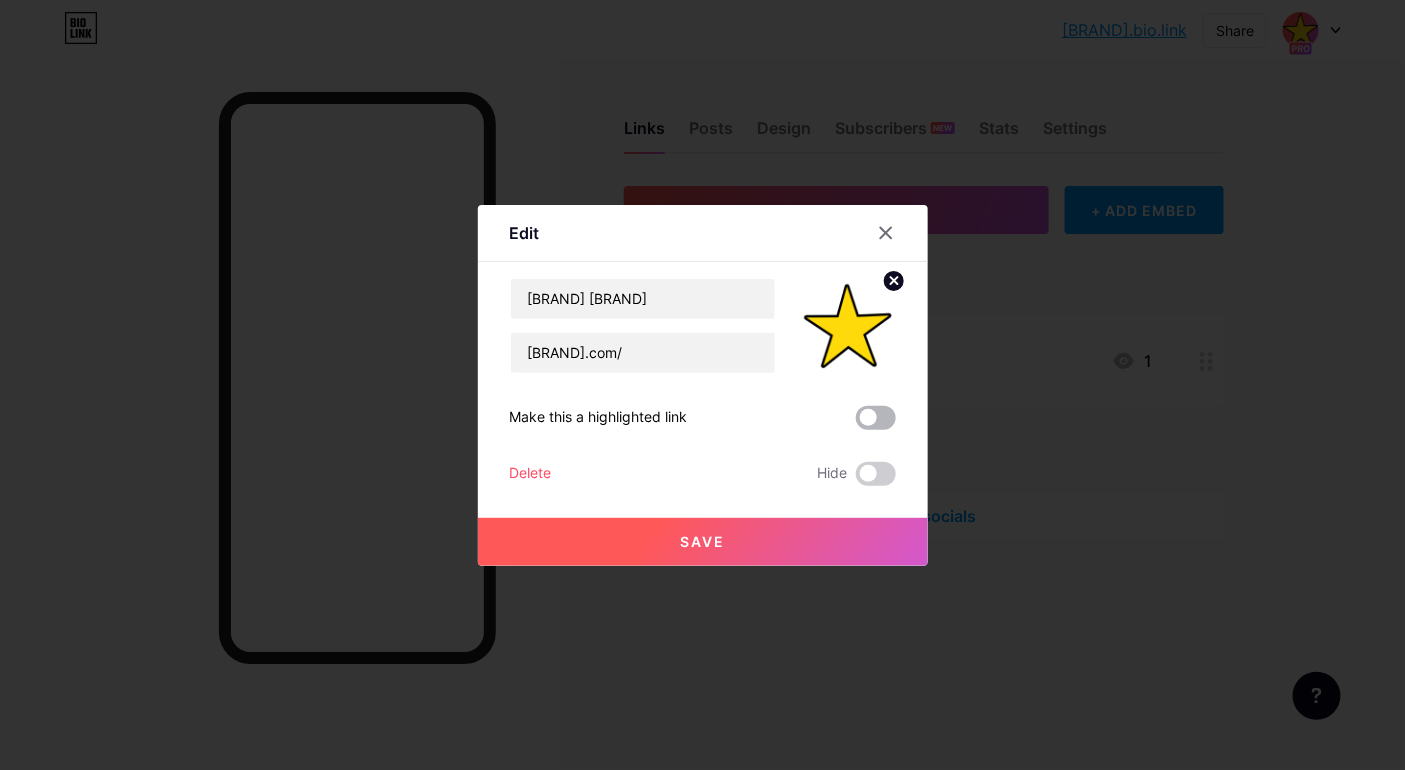 click at bounding box center (876, 418) 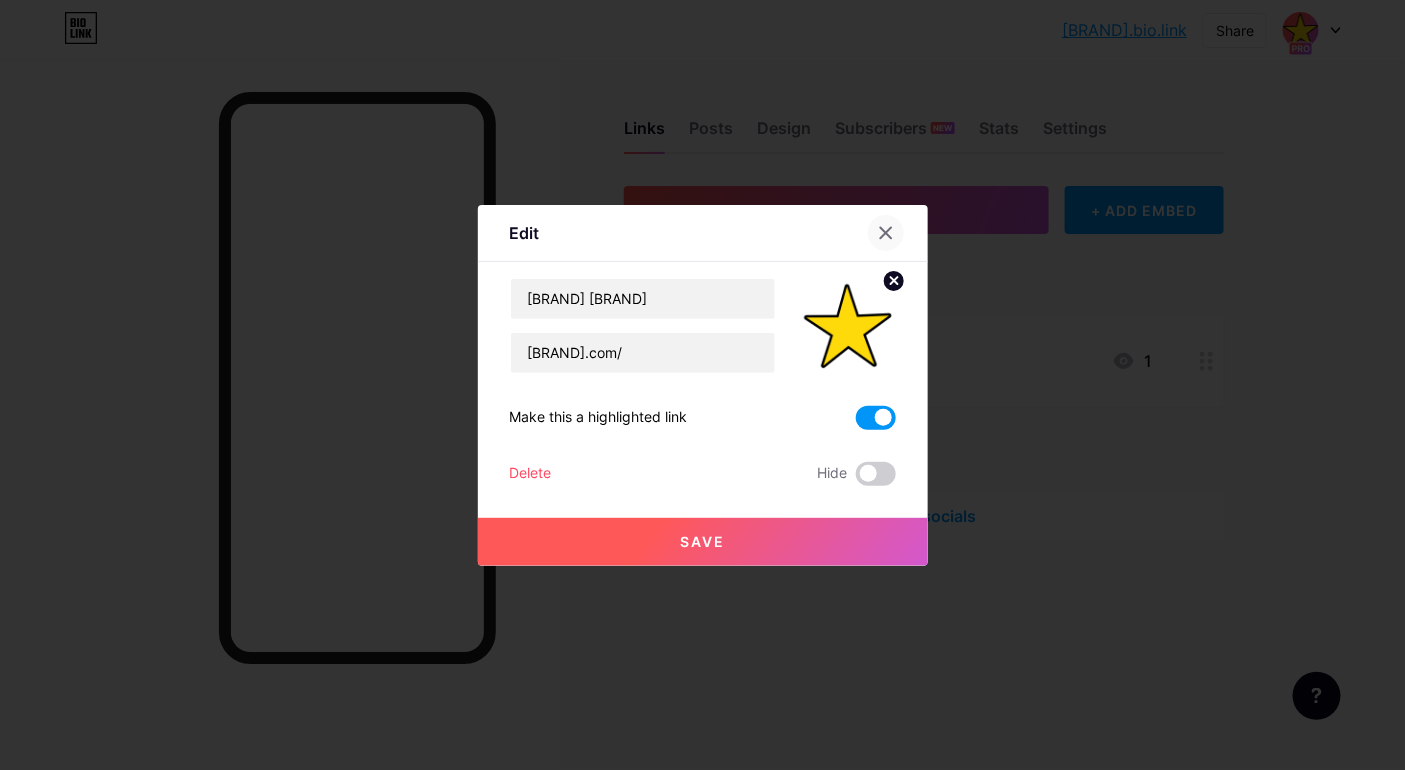 click 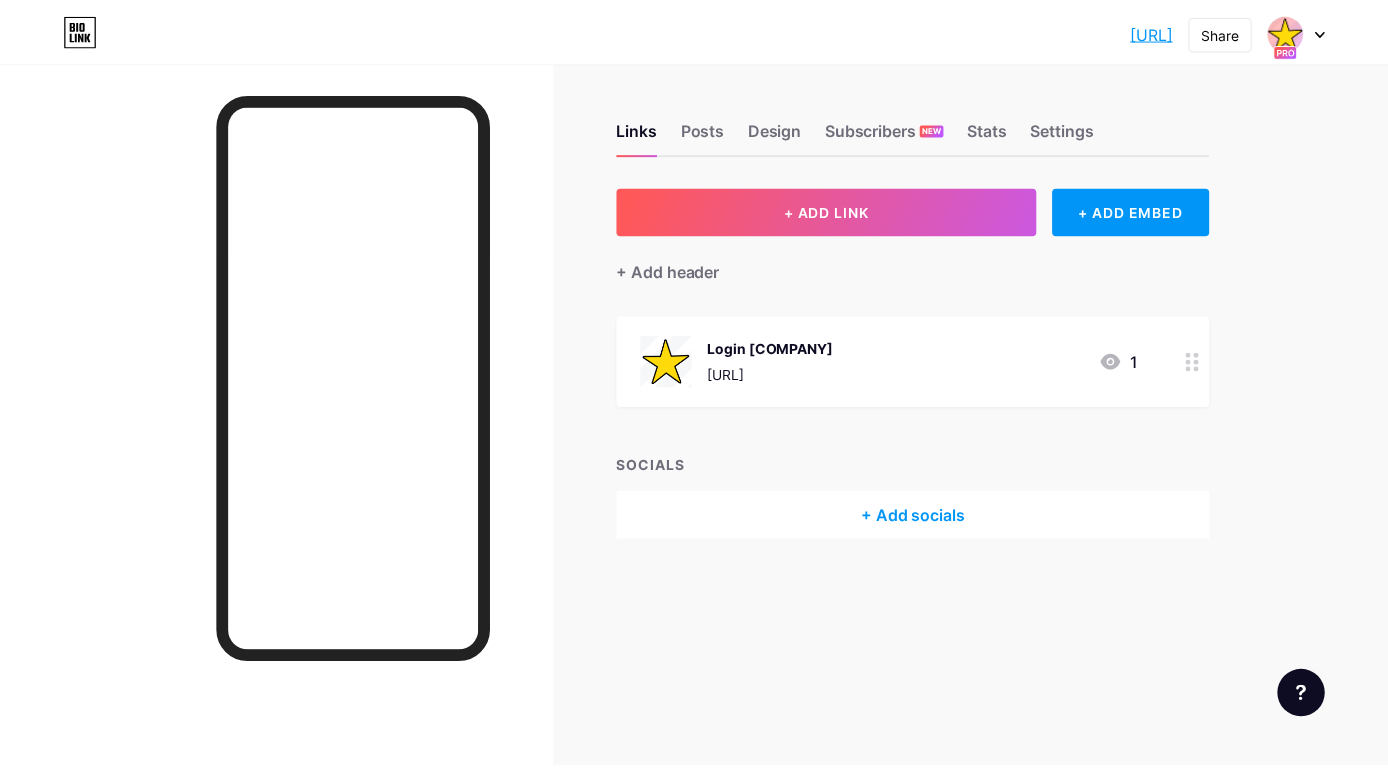 scroll, scrollTop: 0, scrollLeft: 0, axis: both 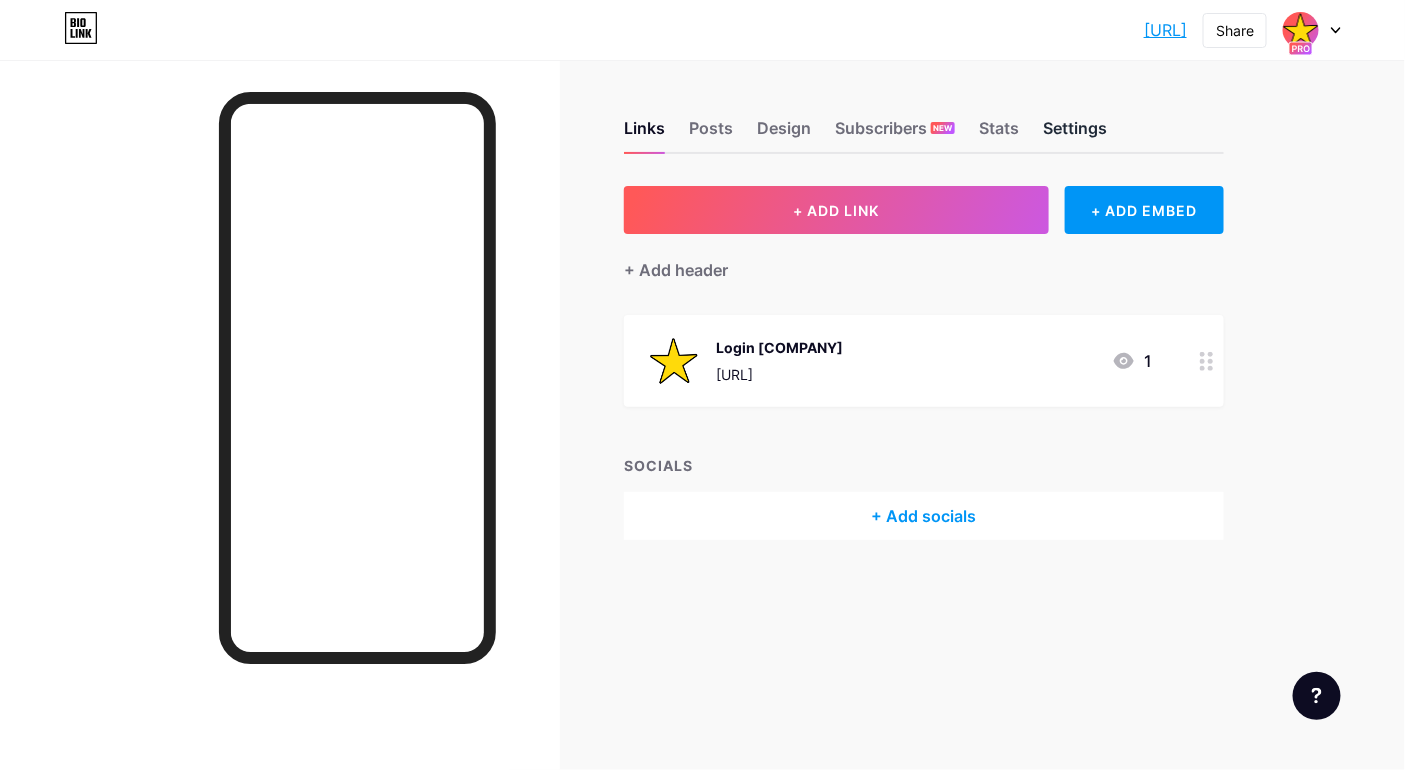 click on "Settings" at bounding box center [1075, 134] 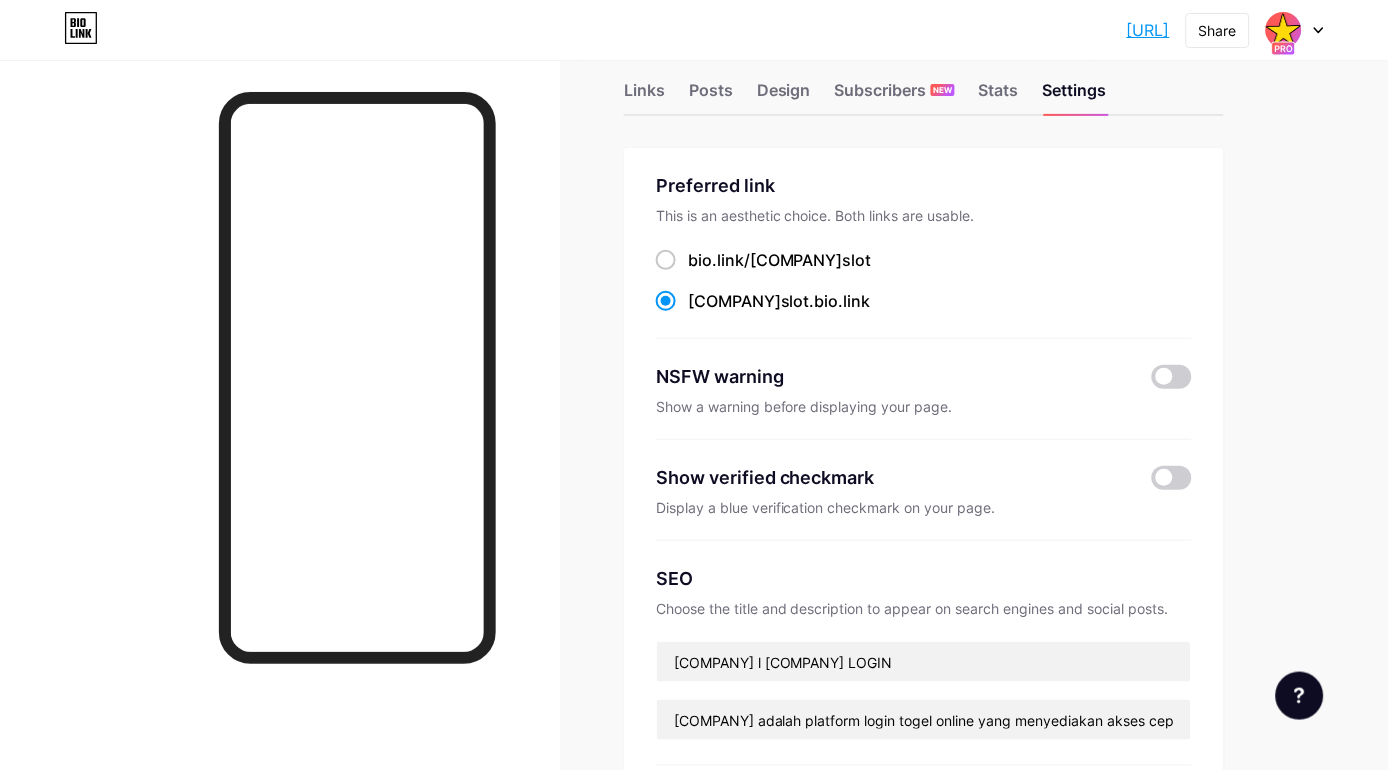 scroll, scrollTop: 0, scrollLeft: 0, axis: both 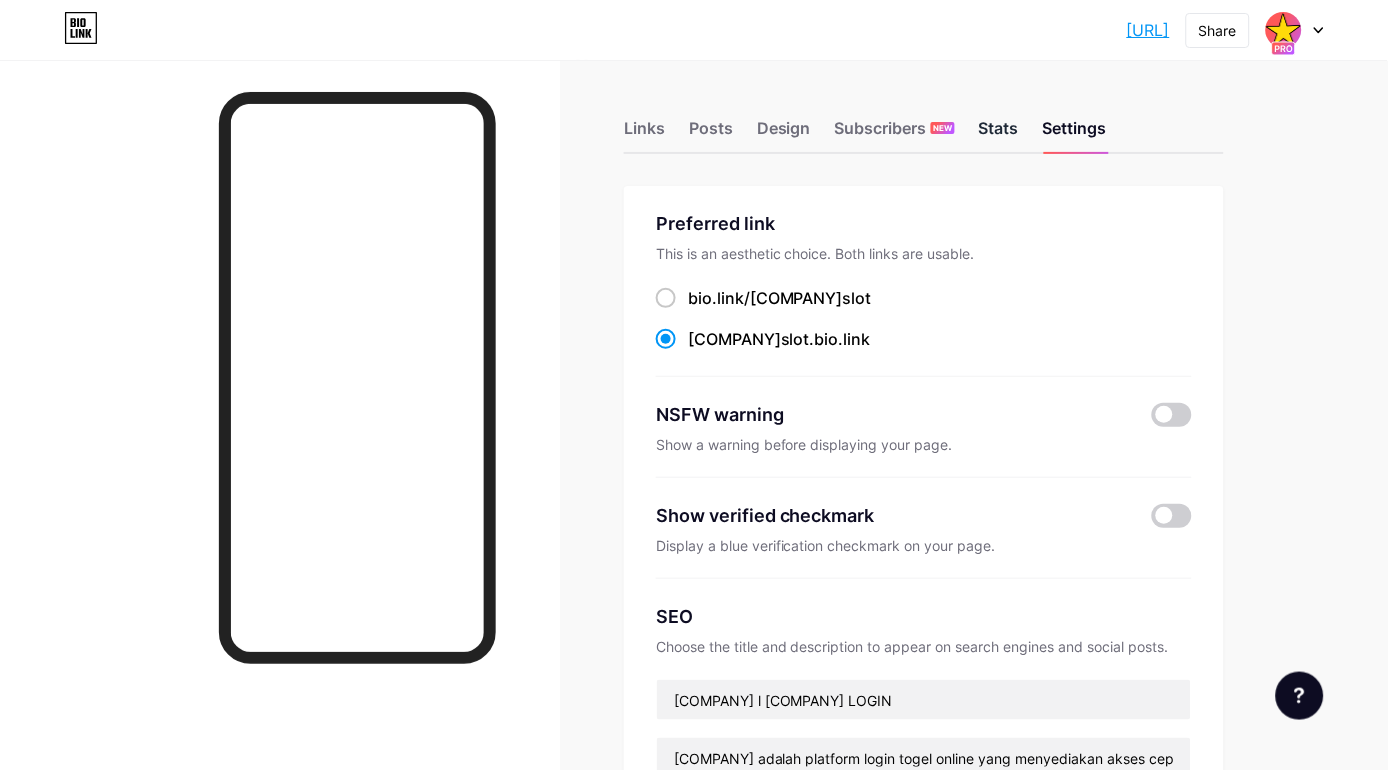 click on "Stats" at bounding box center (999, 134) 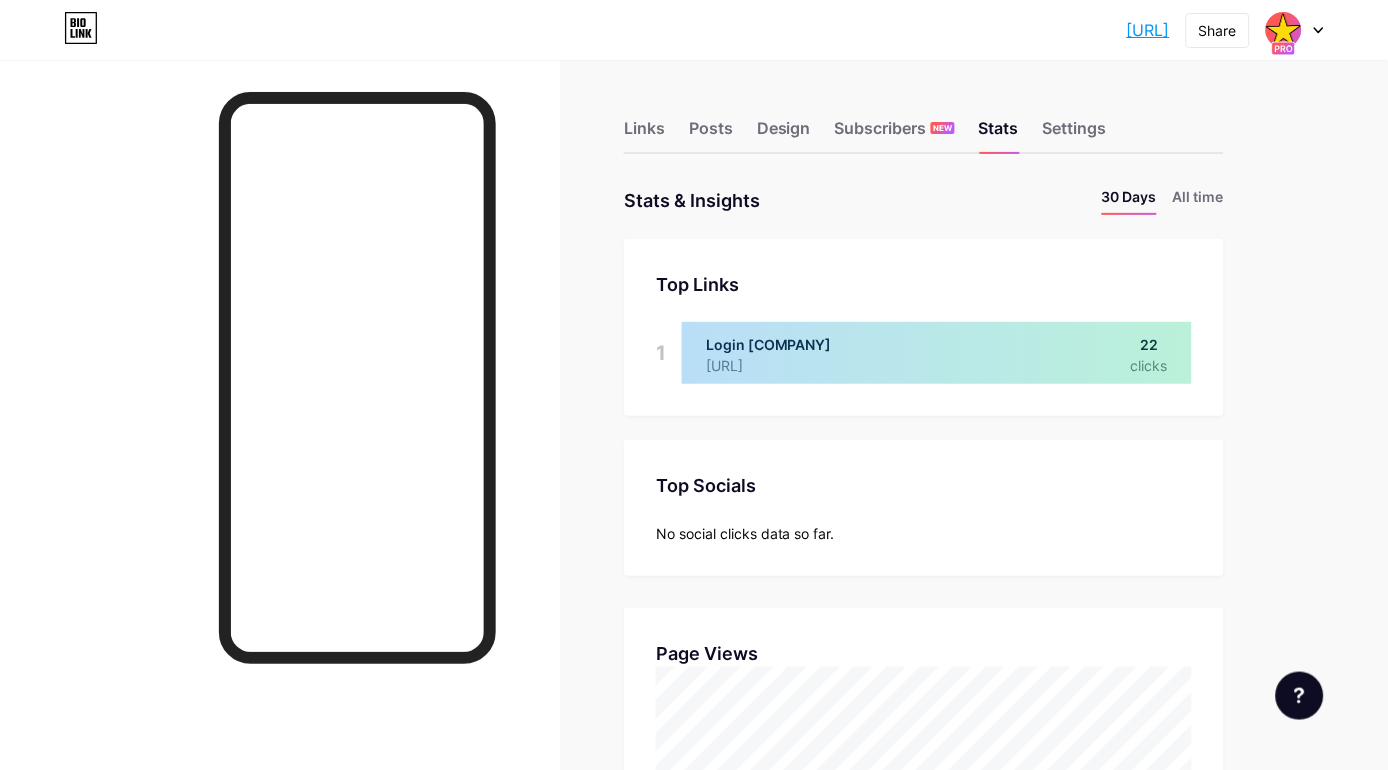 scroll, scrollTop: 999230, scrollLeft: 998611, axis: both 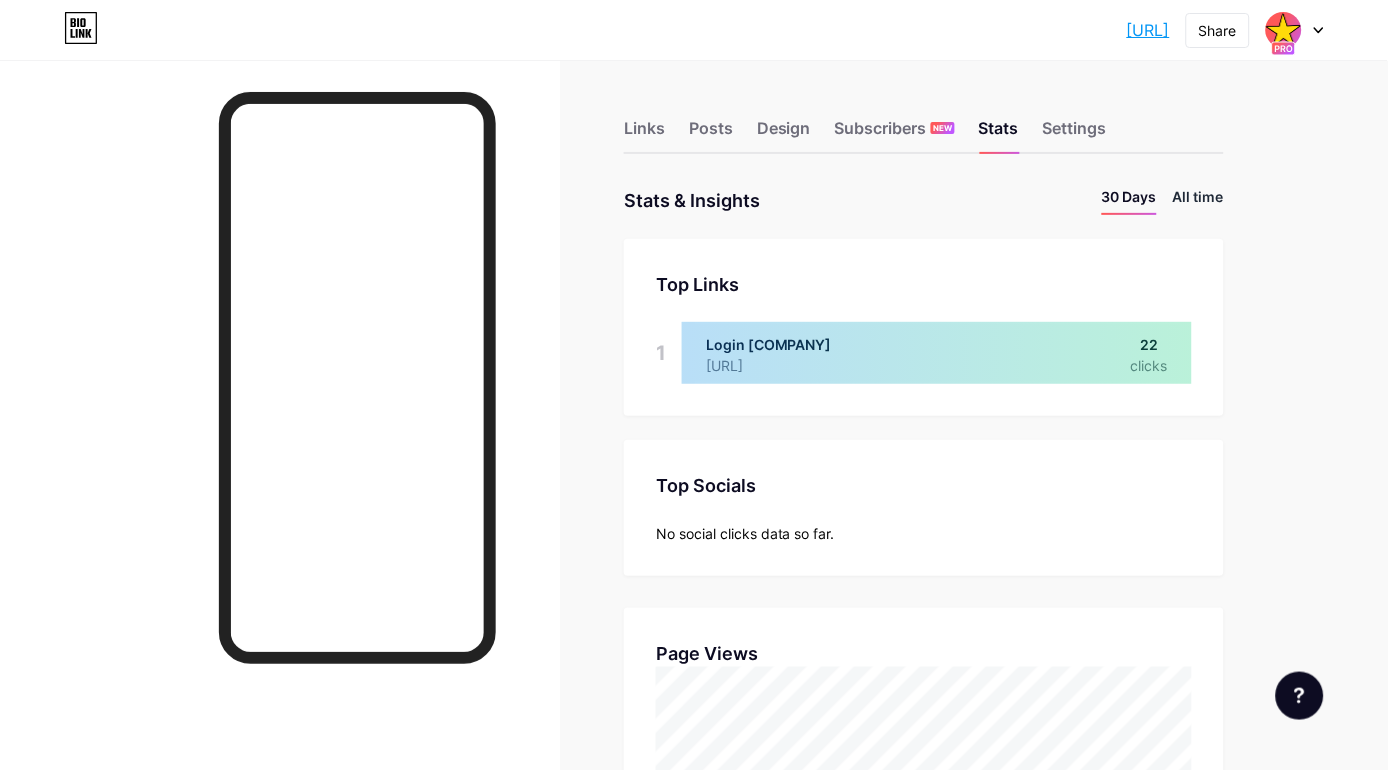 click on "All
time" at bounding box center [1198, 200] 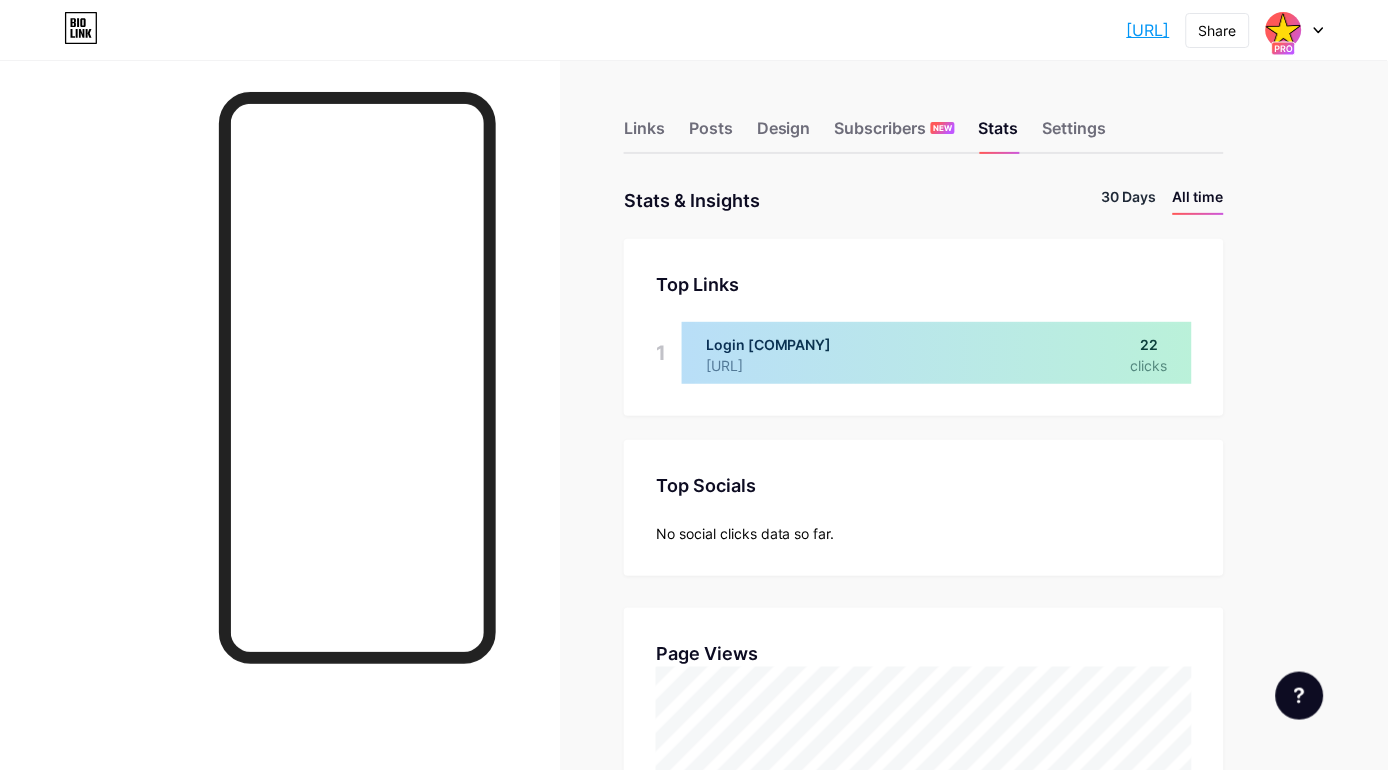 scroll, scrollTop: 999230, scrollLeft: 998611, axis: both 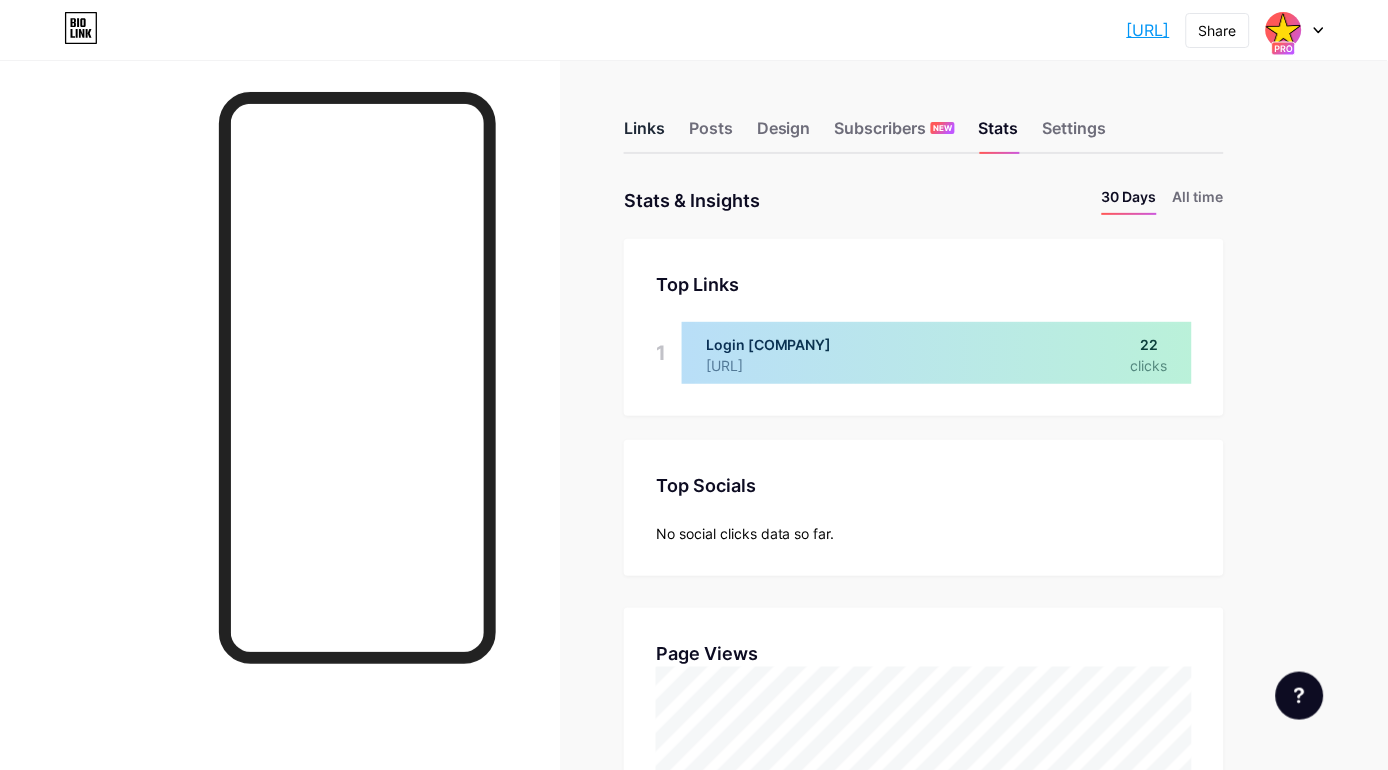 click on "Links" at bounding box center [644, 134] 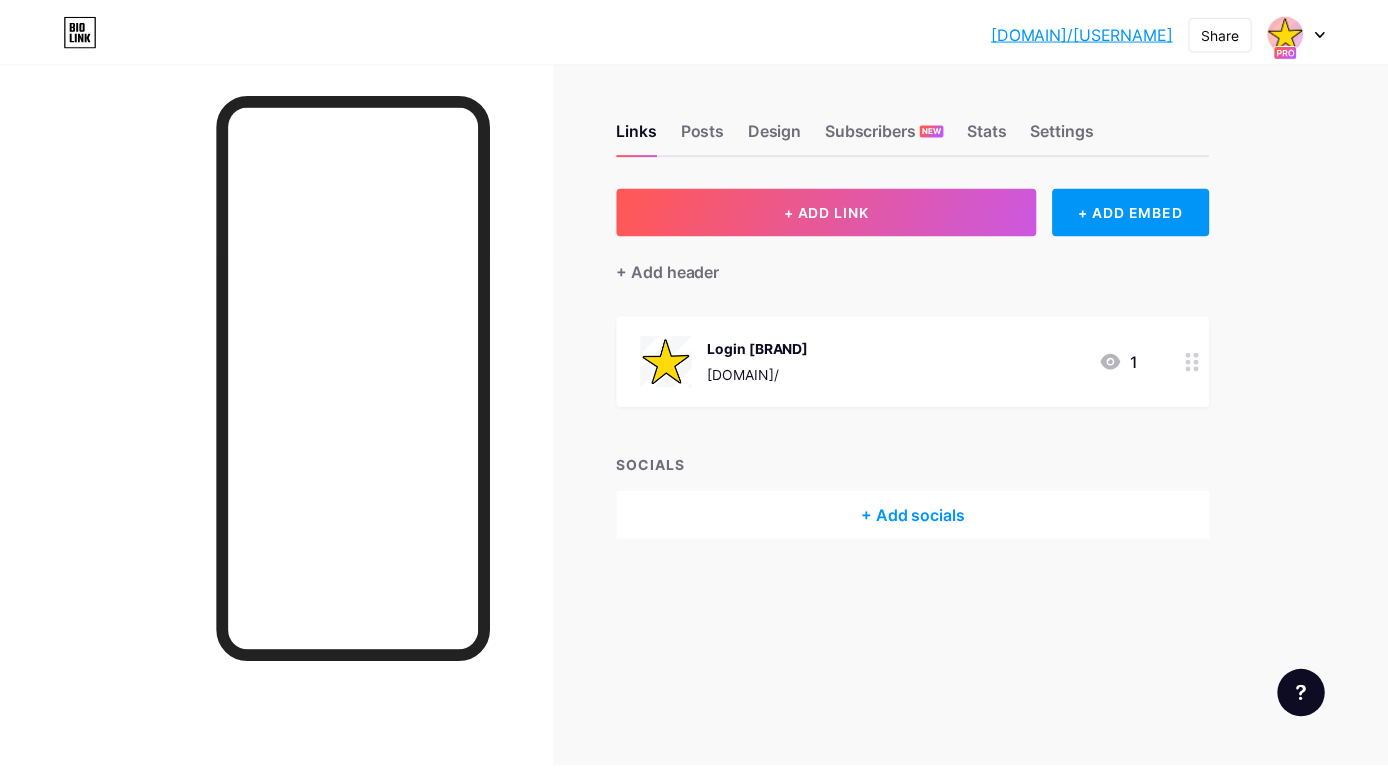 scroll, scrollTop: 0, scrollLeft: 0, axis: both 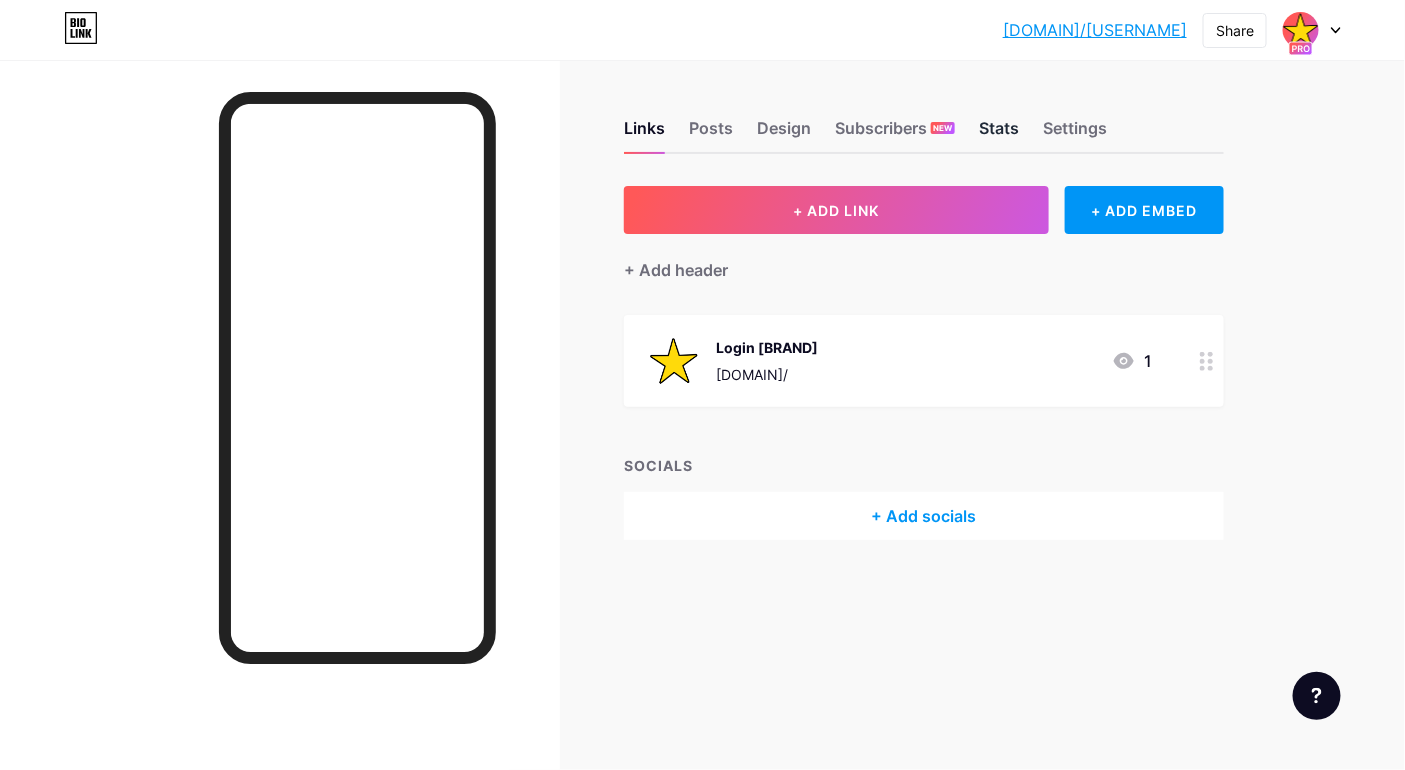 click on "Stats" at bounding box center [999, 134] 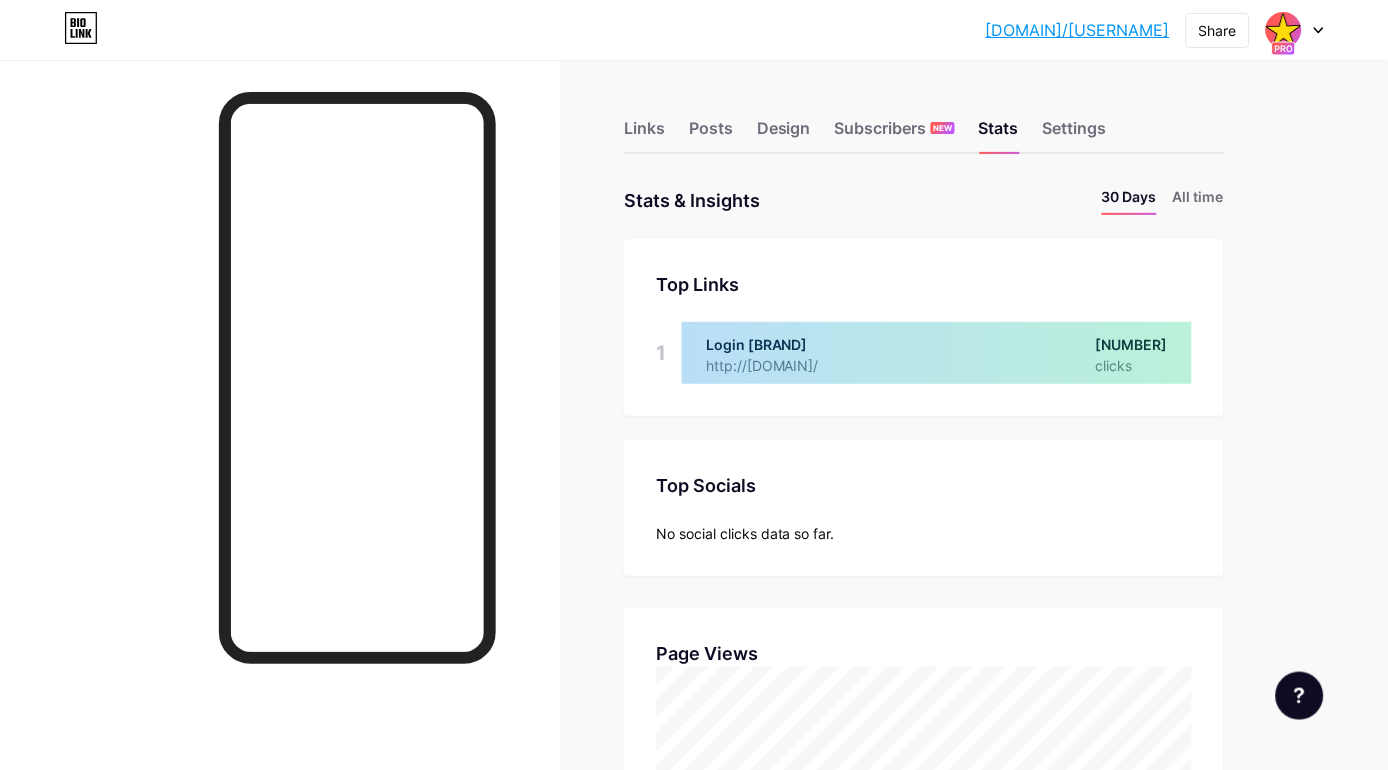 scroll, scrollTop: 999230, scrollLeft: 998611, axis: both 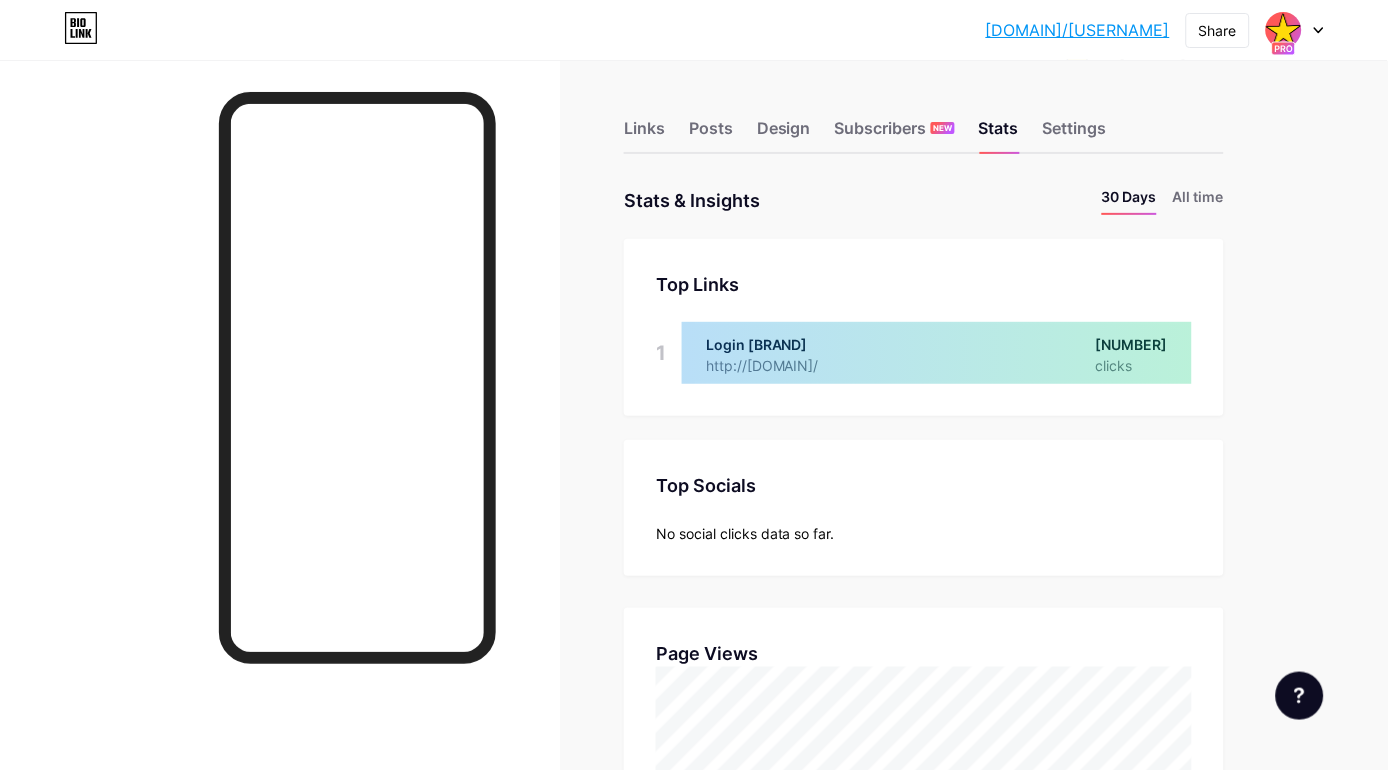 click on "Links
Posts
Design
Subscribers
NEW
Stats
Settings     Stats & Insights   Page Stats   30 Days
All
time
Top Links   Links   1   Login JAMBITOTO   http://jambigivenchy.com/   22   clicks     Top Socials   Top Socials   No social clicks data so far.   Page Views   Page Views     Location   Location                                                                                                                                                                                                                                                                                                                                                                         Traffic Sources   Traffic Sources   1
heylink.me   80   views   2
Direct   12   views   3
secure.livechatinc.com   1   view             Feature requests             Help center     Chat with us" at bounding box center [654, 984] 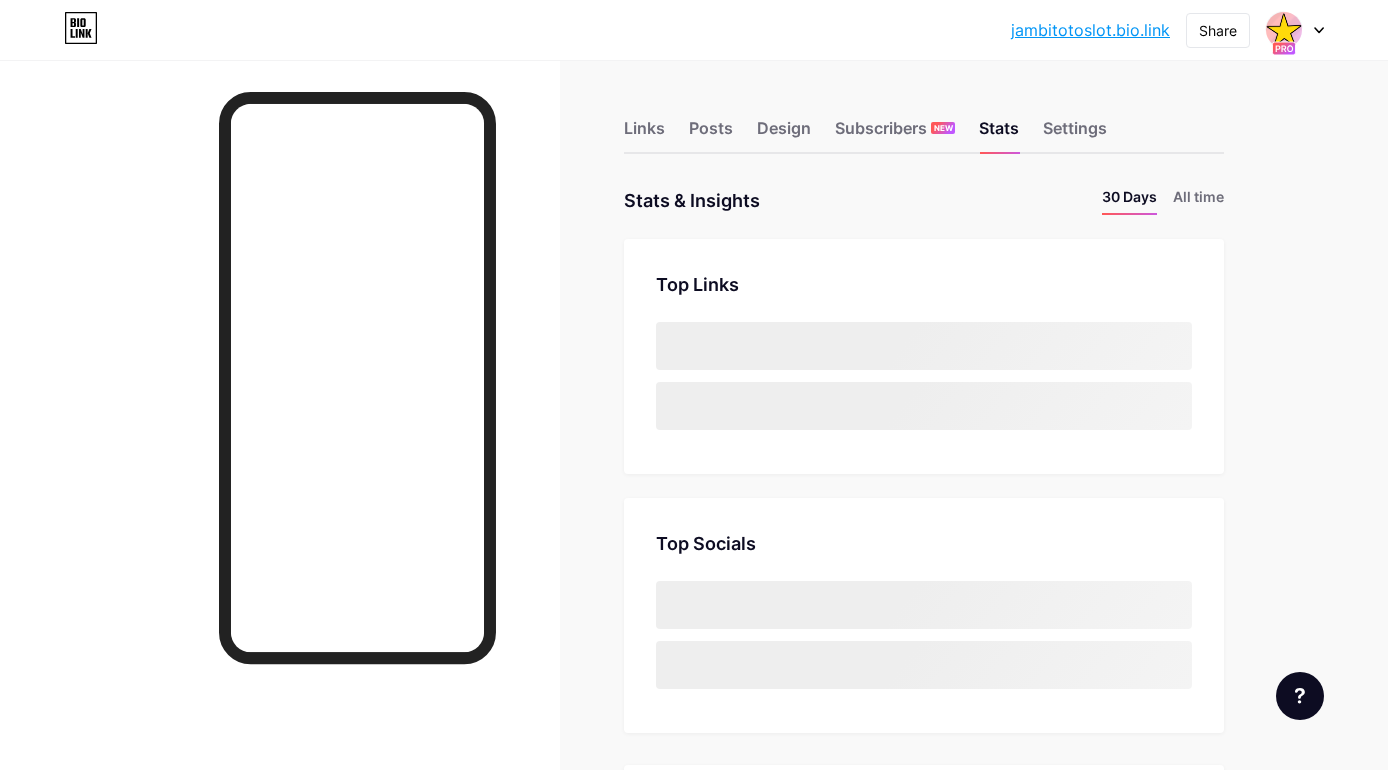 scroll, scrollTop: 0, scrollLeft: 0, axis: both 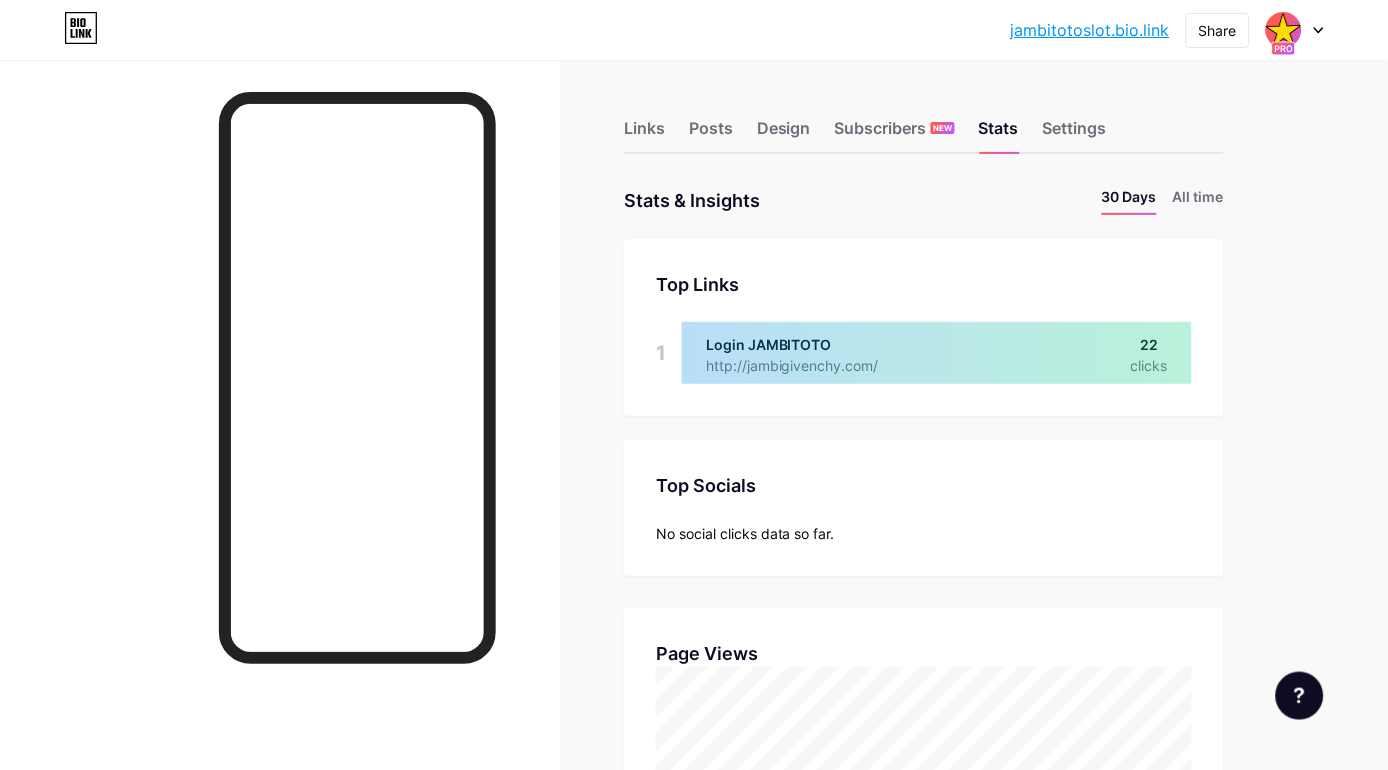 click at bounding box center (937, 353) 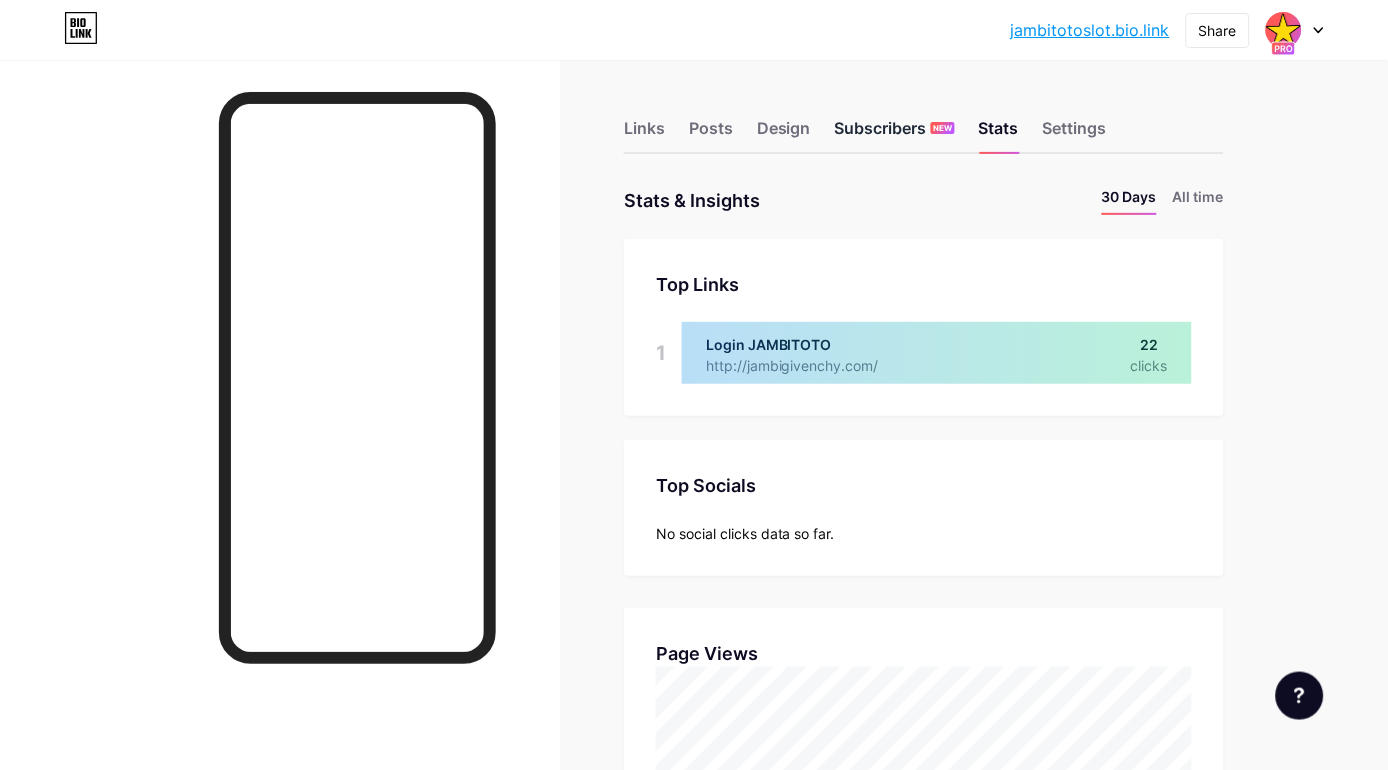click on "Subscribers
NEW" at bounding box center [895, 134] 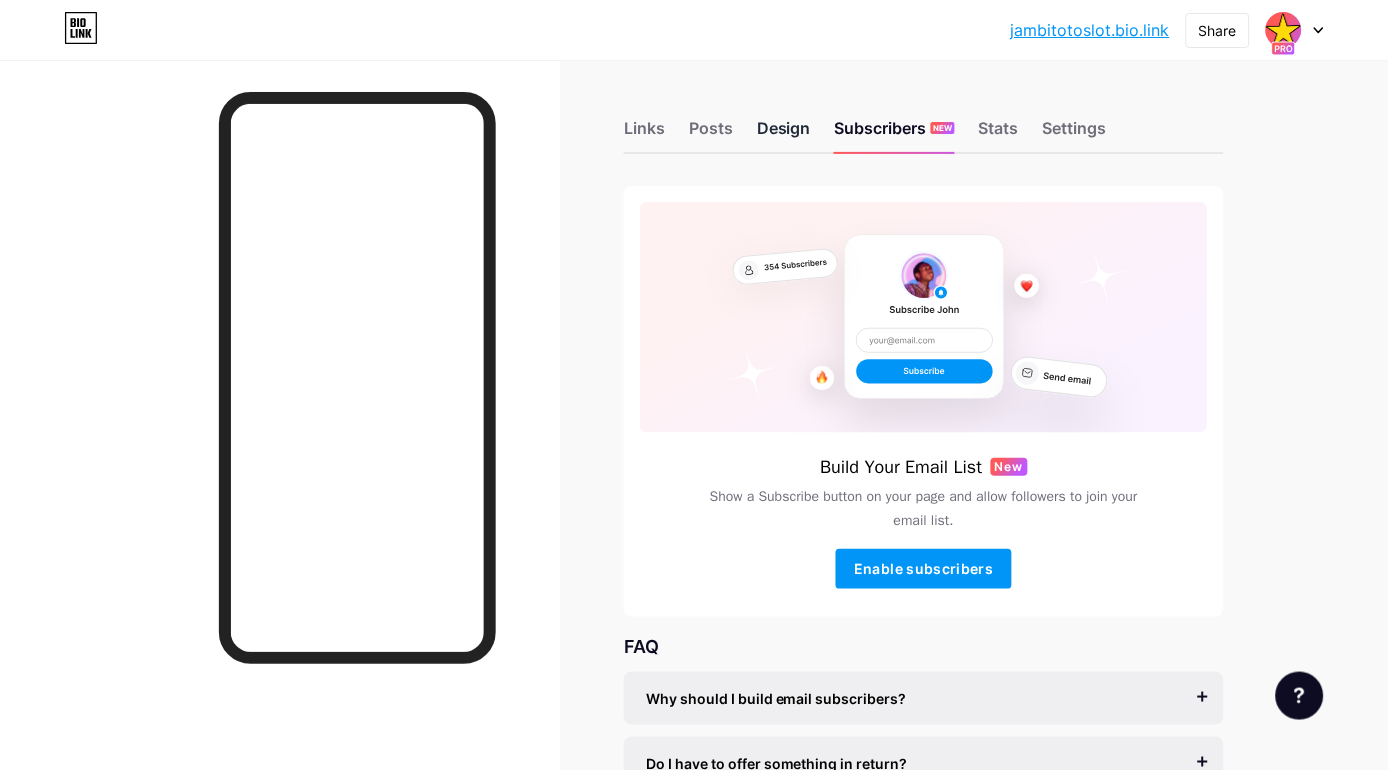 click on "Design" at bounding box center (784, 134) 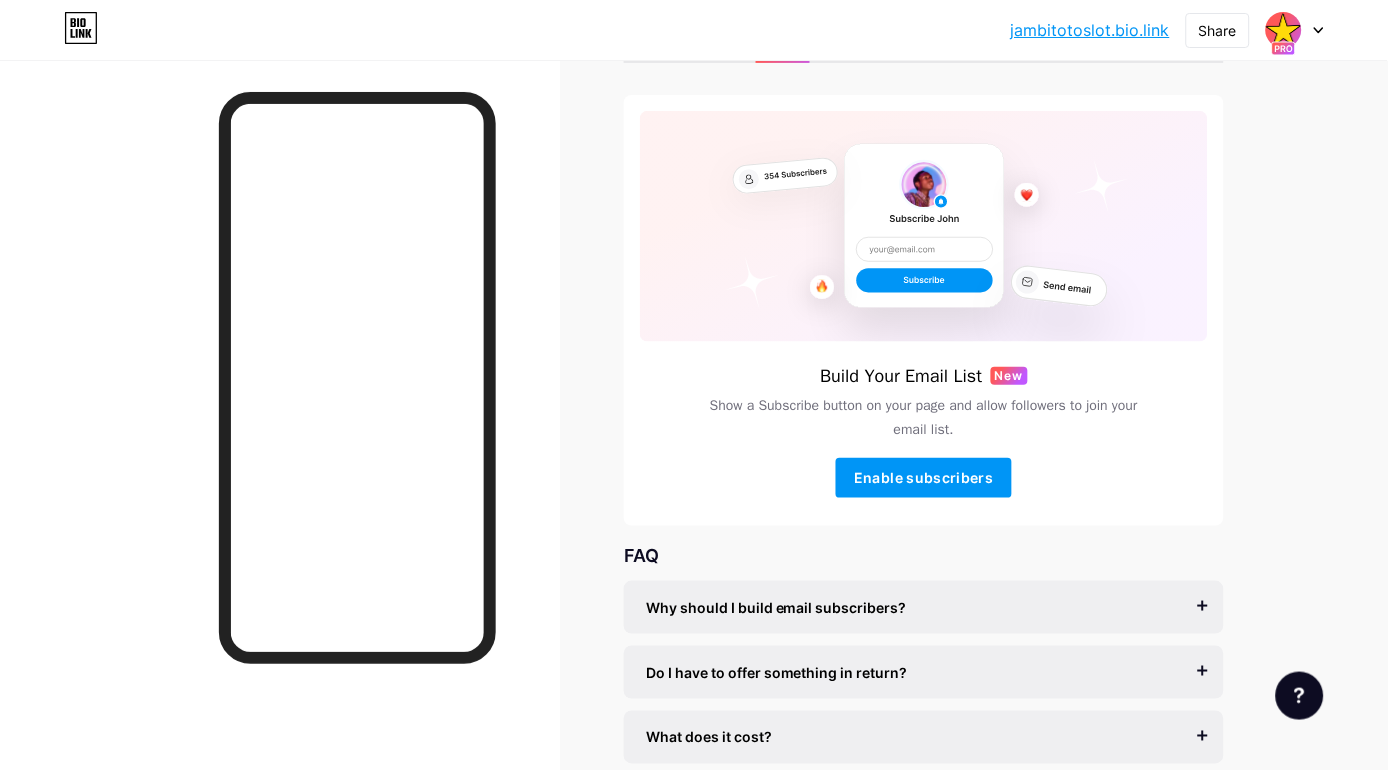 scroll, scrollTop: 183, scrollLeft: 0, axis: vertical 